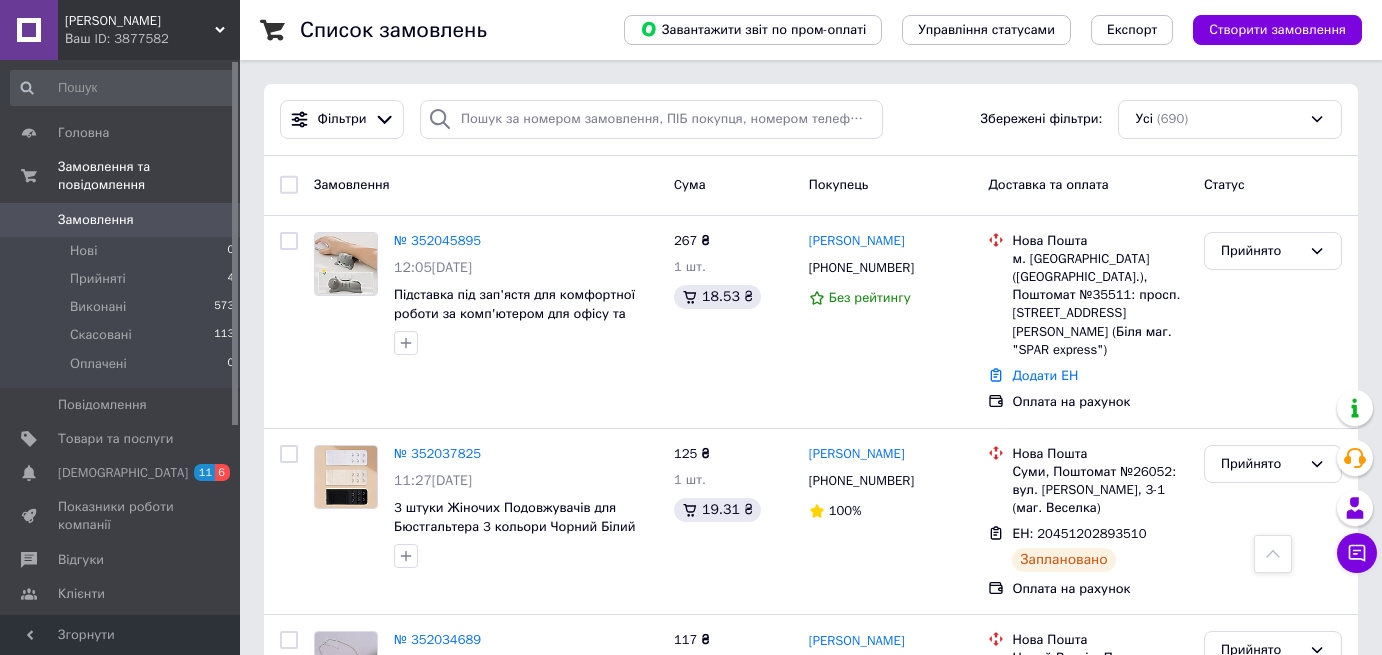 scroll, scrollTop: 0, scrollLeft: 0, axis: both 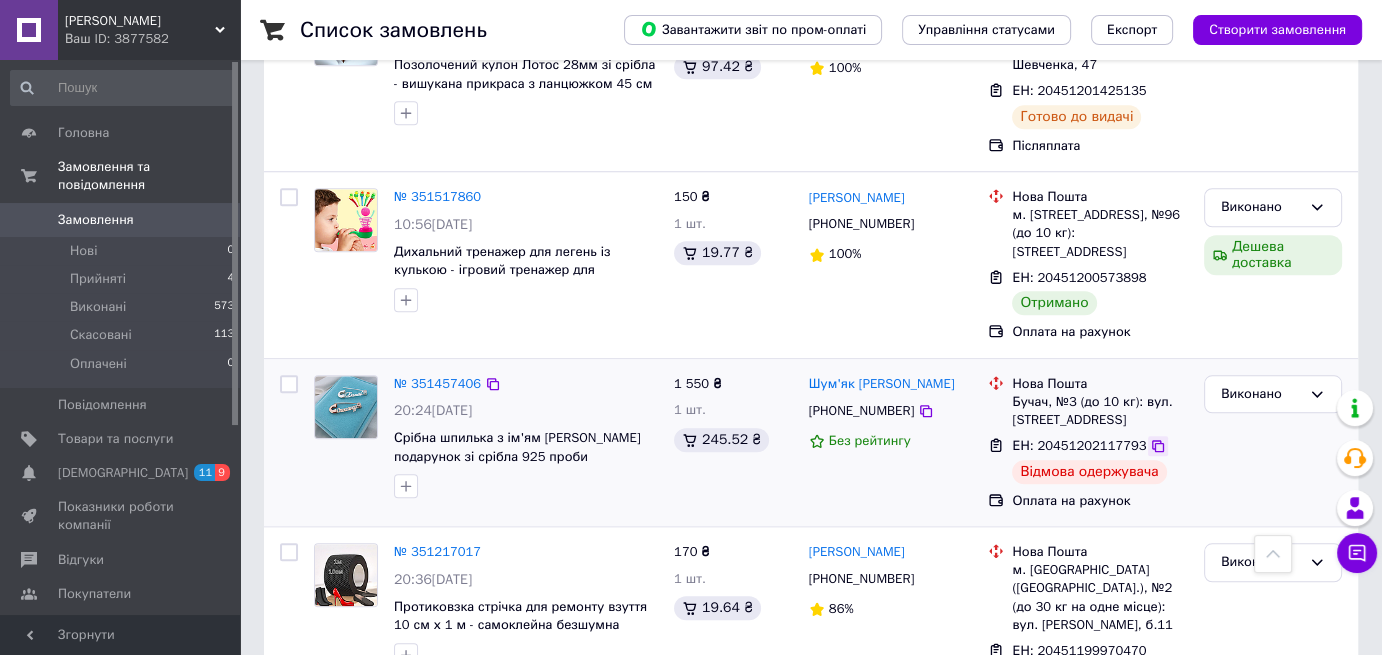 click 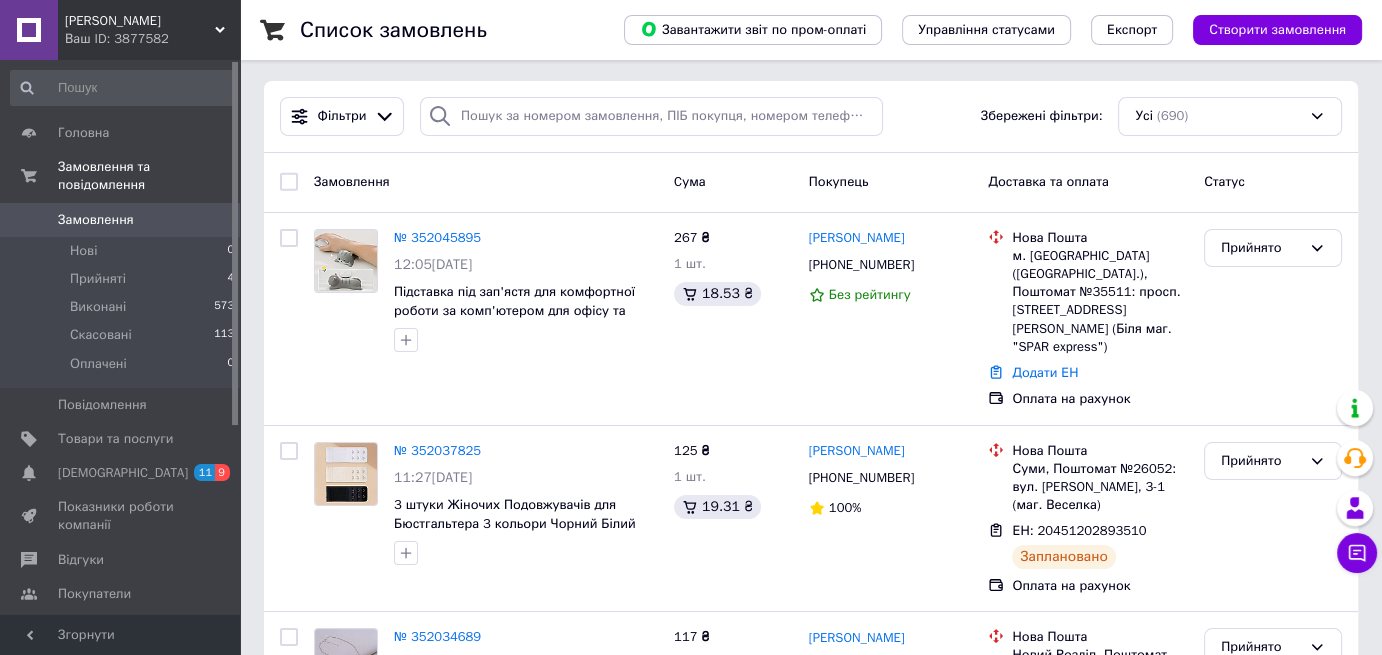 scroll, scrollTop: 0, scrollLeft: 0, axis: both 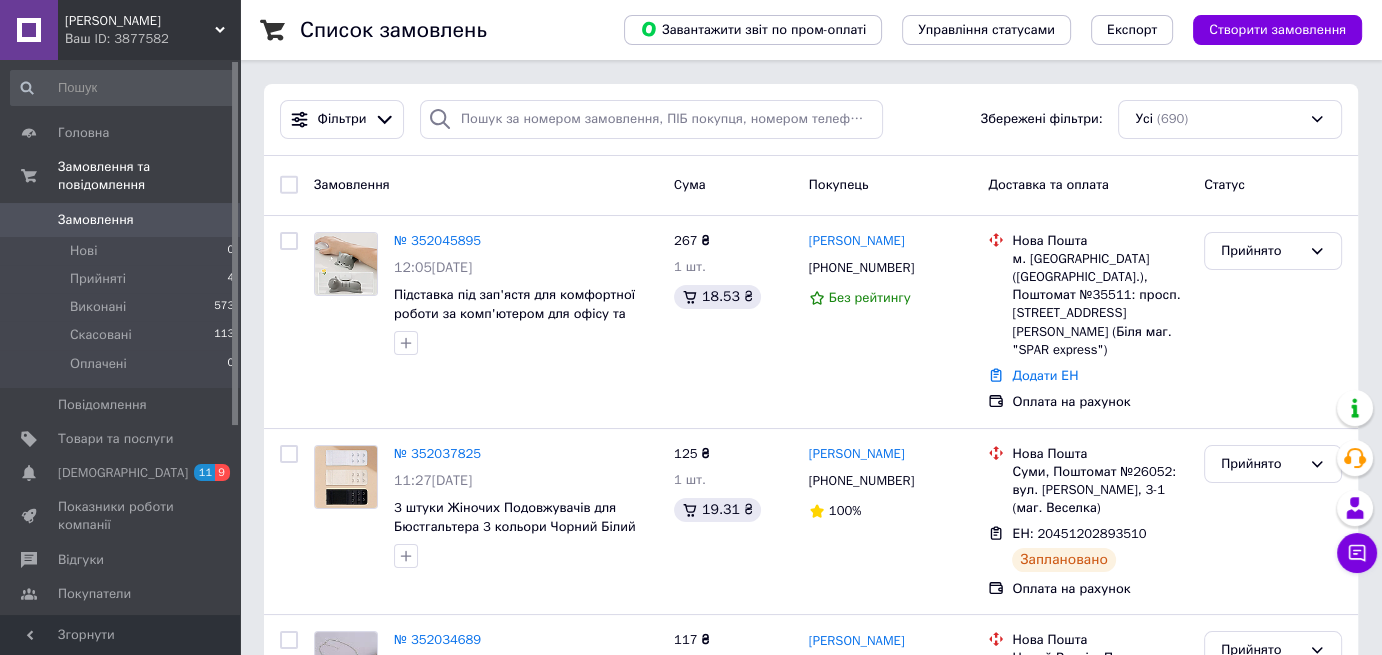 click on "Чат з покупцем" at bounding box center [1357, 553] 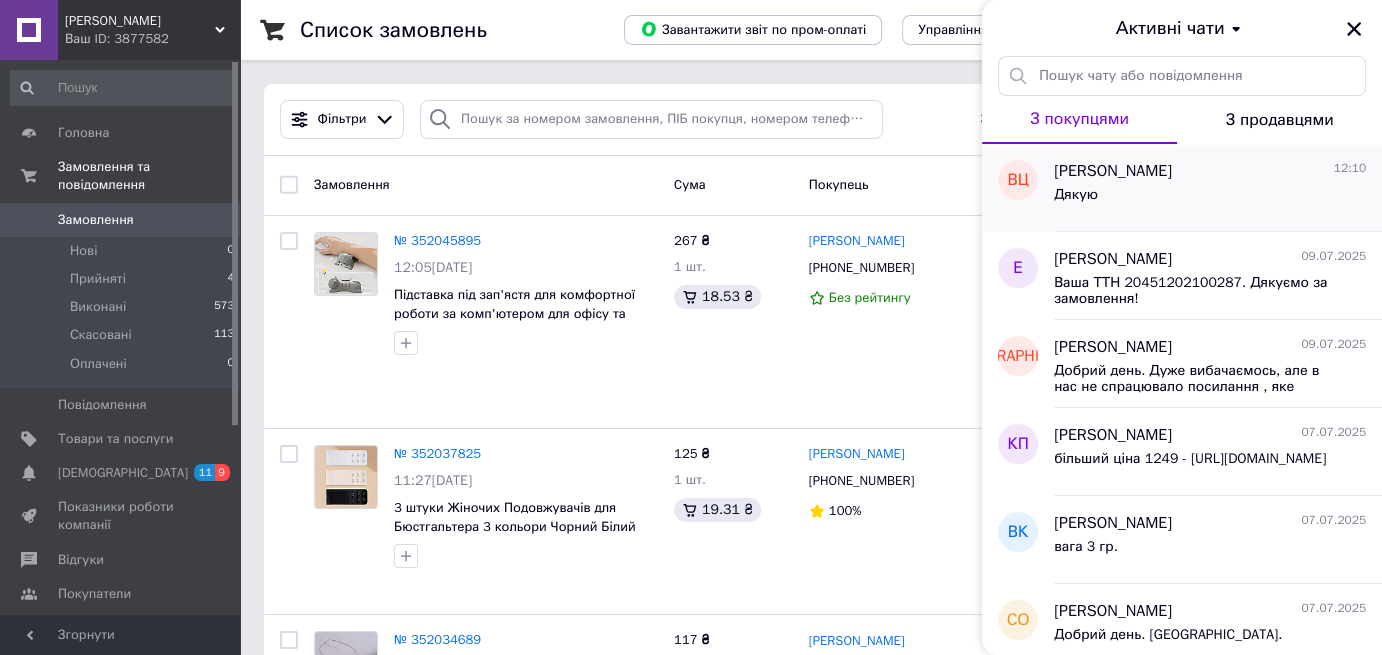 click on "Дякую" at bounding box center [1210, 199] 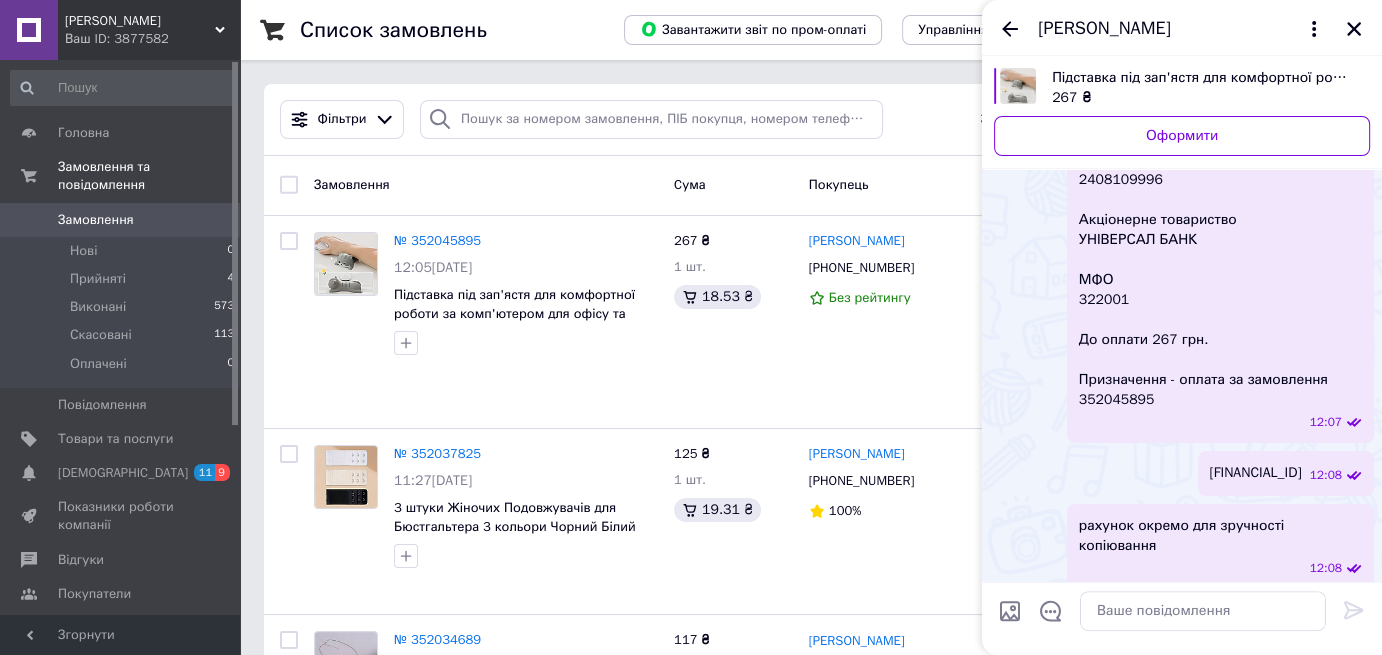 scroll, scrollTop: 498, scrollLeft: 0, axis: vertical 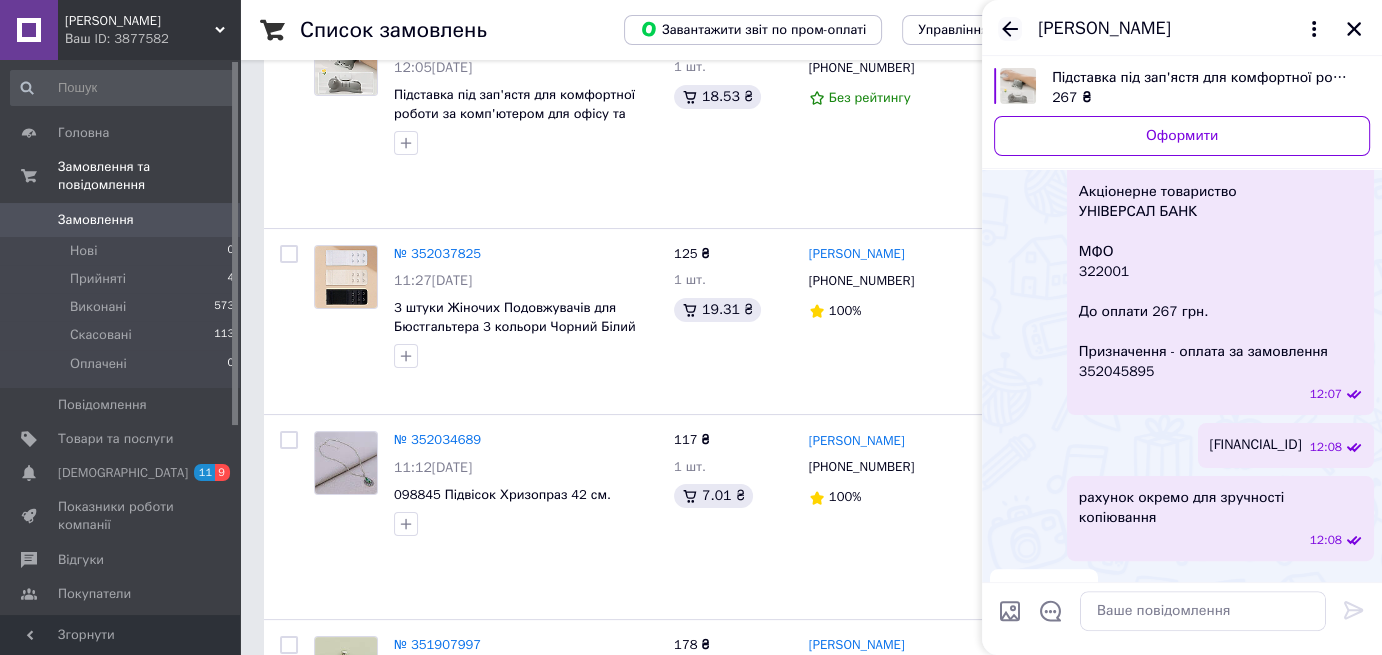 click 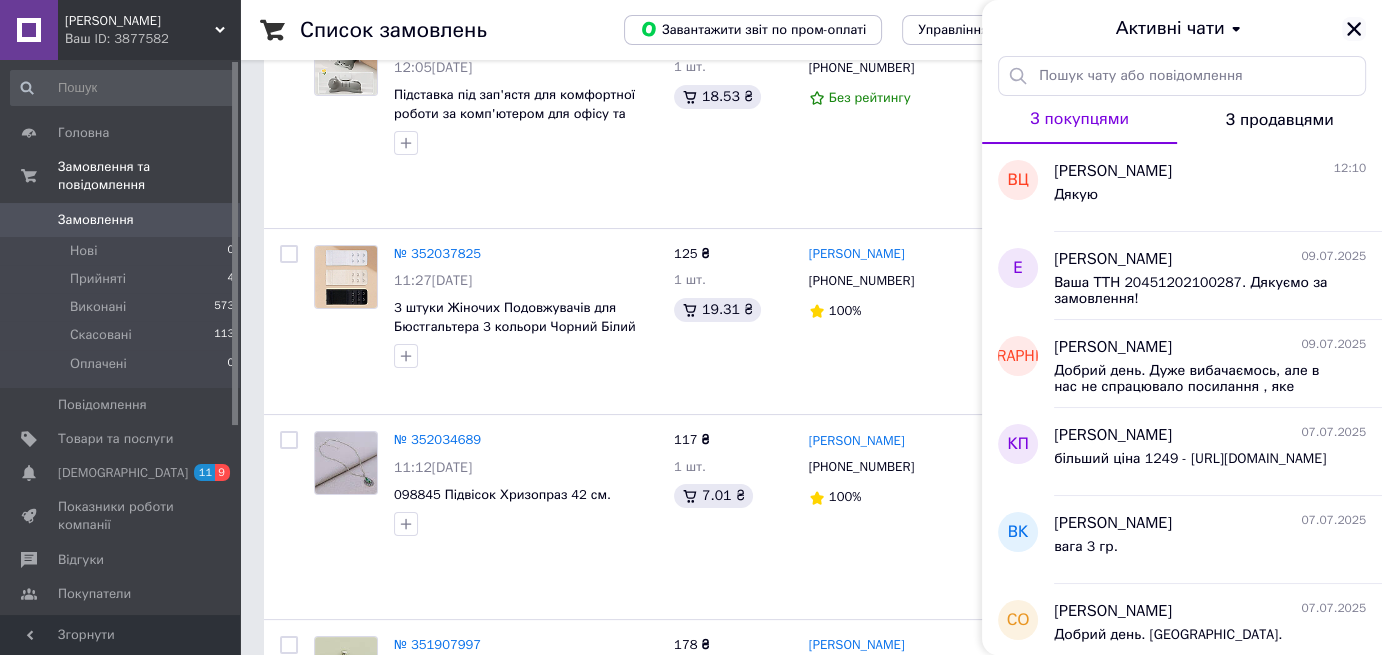 click 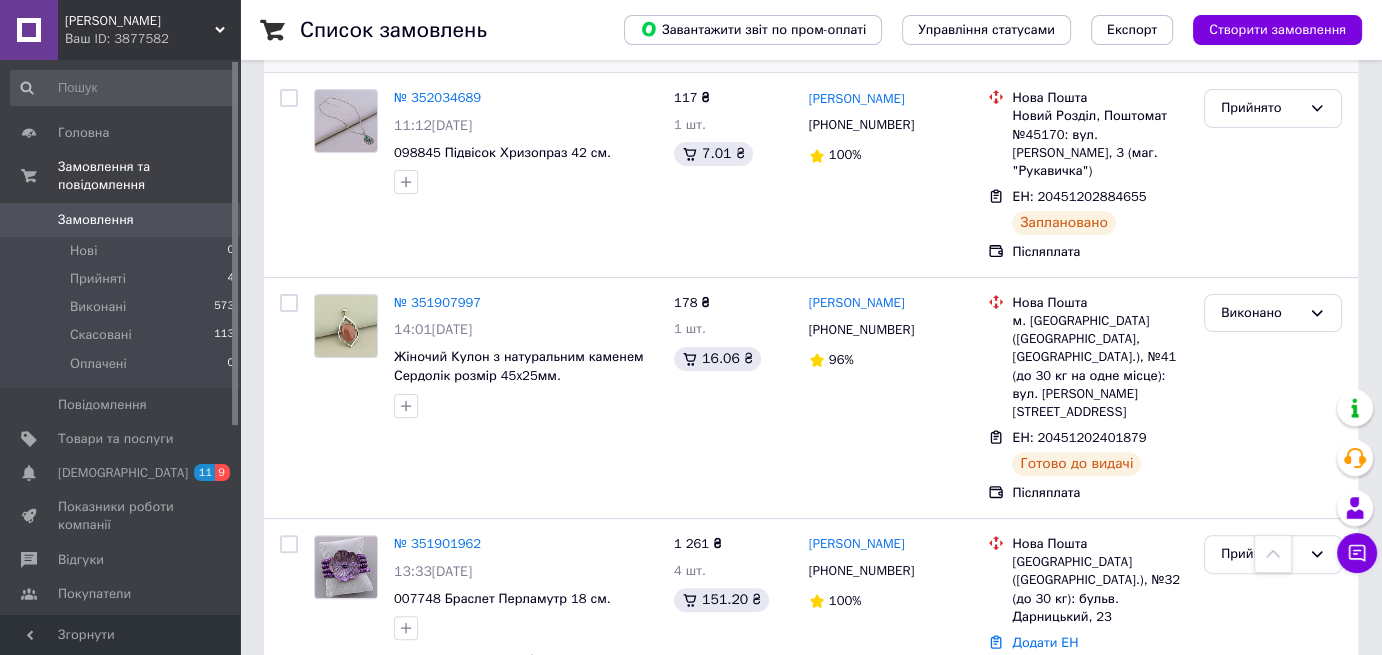 scroll, scrollTop: 600, scrollLeft: 0, axis: vertical 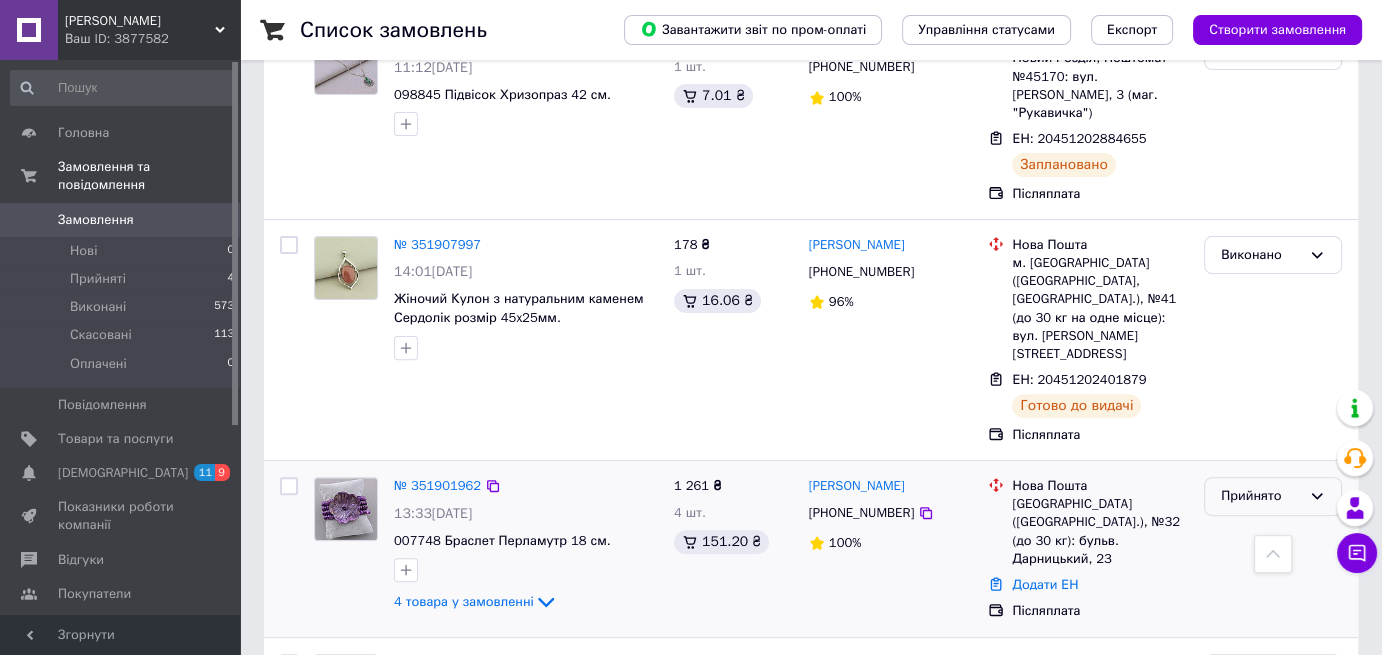 click on "Прийнято" at bounding box center [1261, 496] 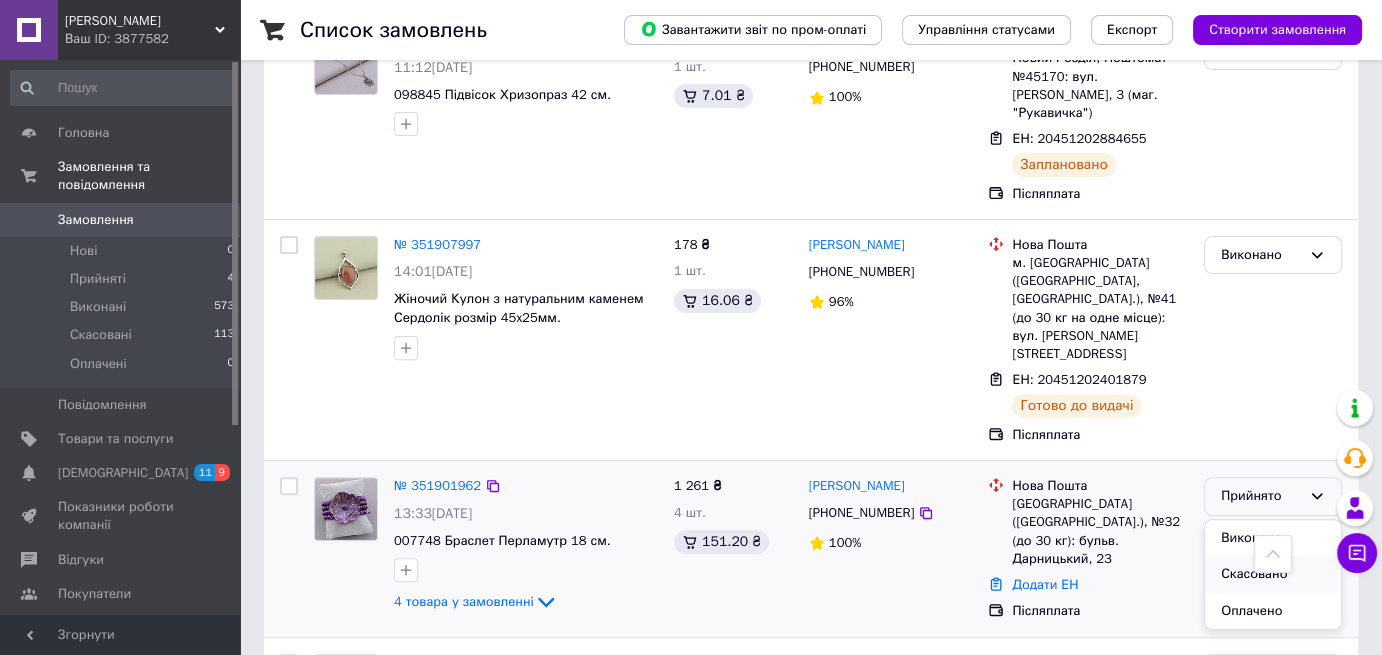 click on "Скасовано" at bounding box center (1273, 574) 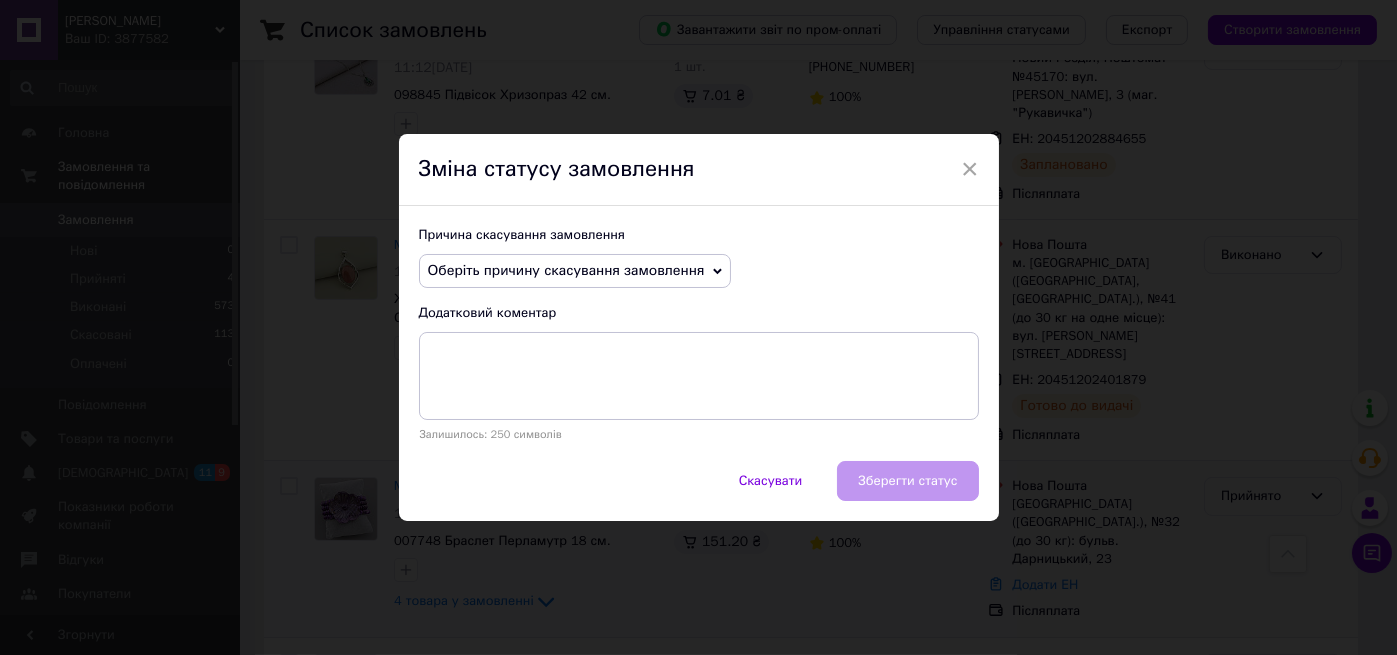 click on "Оберіть причину скасування замовлення" at bounding box center (566, 270) 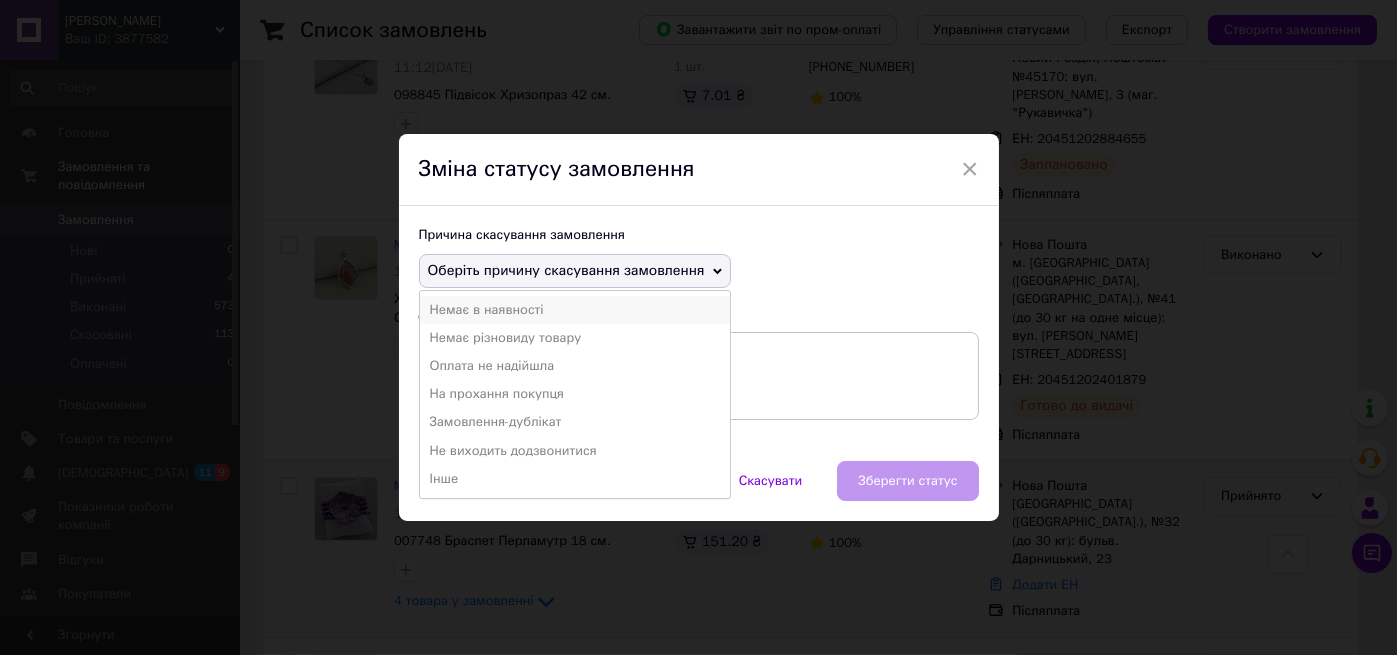 click on "Немає в наявності" at bounding box center [575, 310] 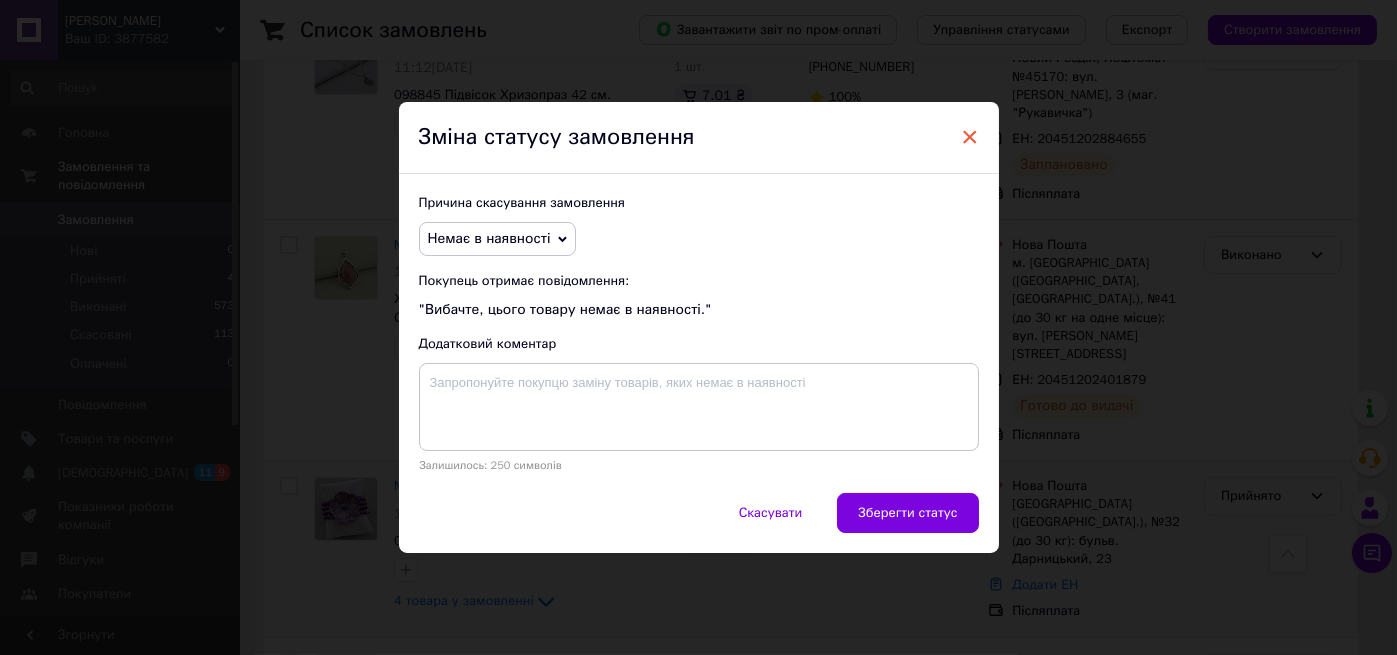 click on "×" at bounding box center [970, 137] 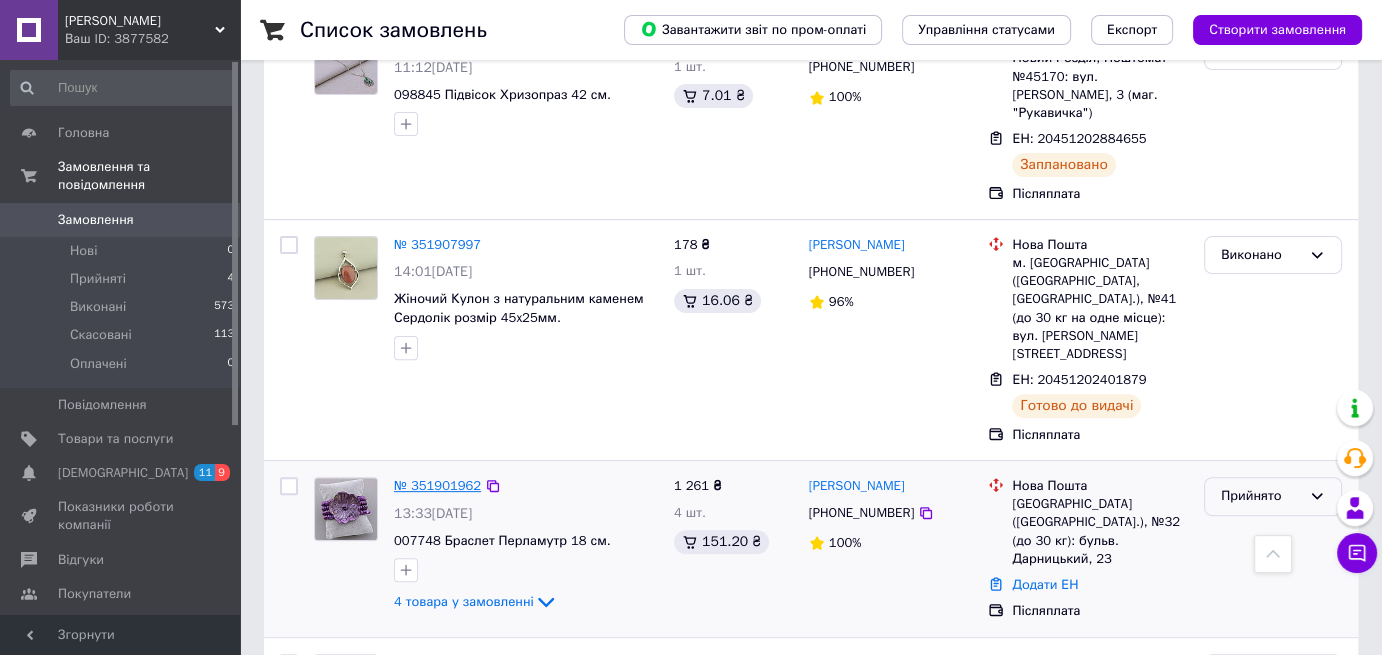 click on "№ 351901962" at bounding box center [437, 485] 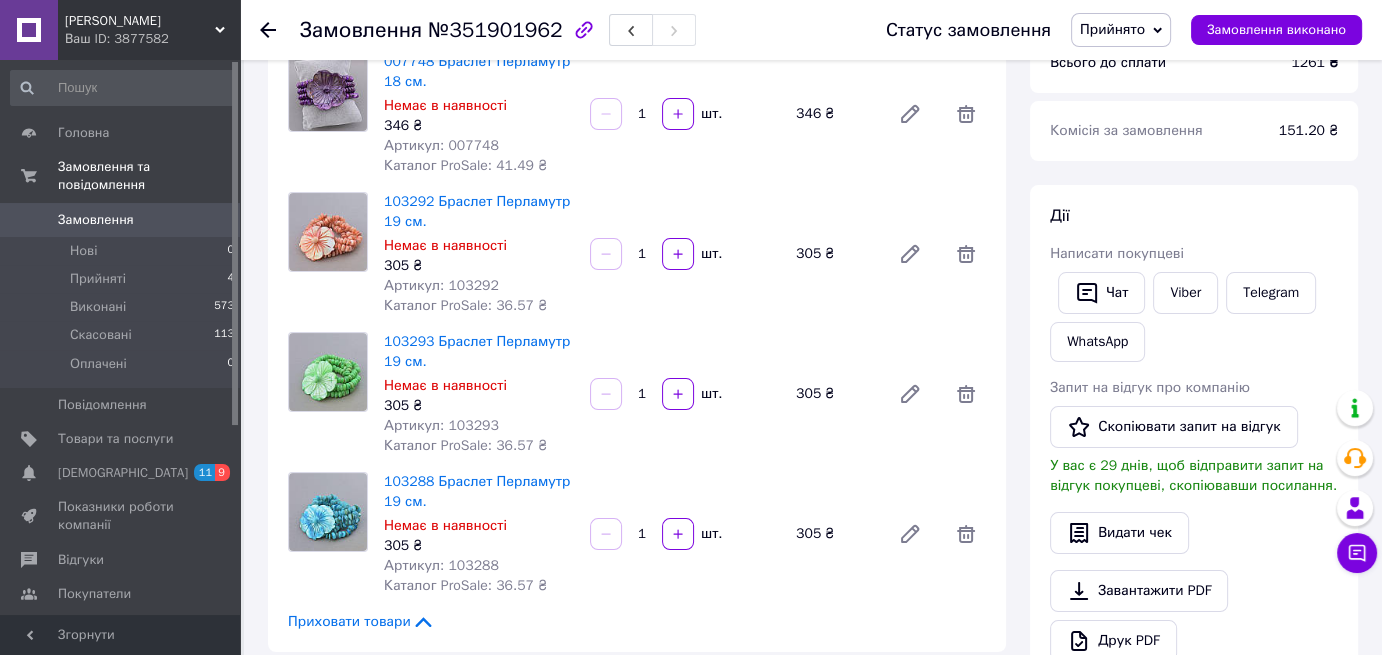 scroll, scrollTop: 200, scrollLeft: 0, axis: vertical 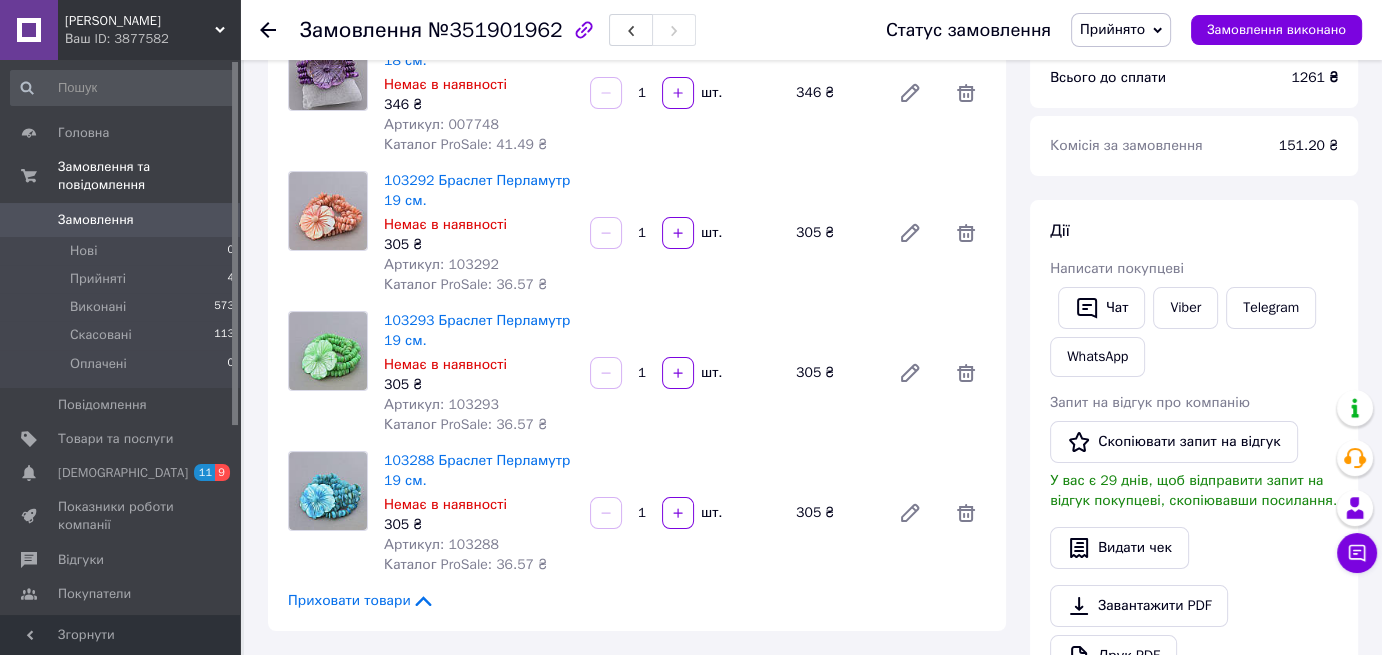 click on "Прийнято" at bounding box center [1121, 30] 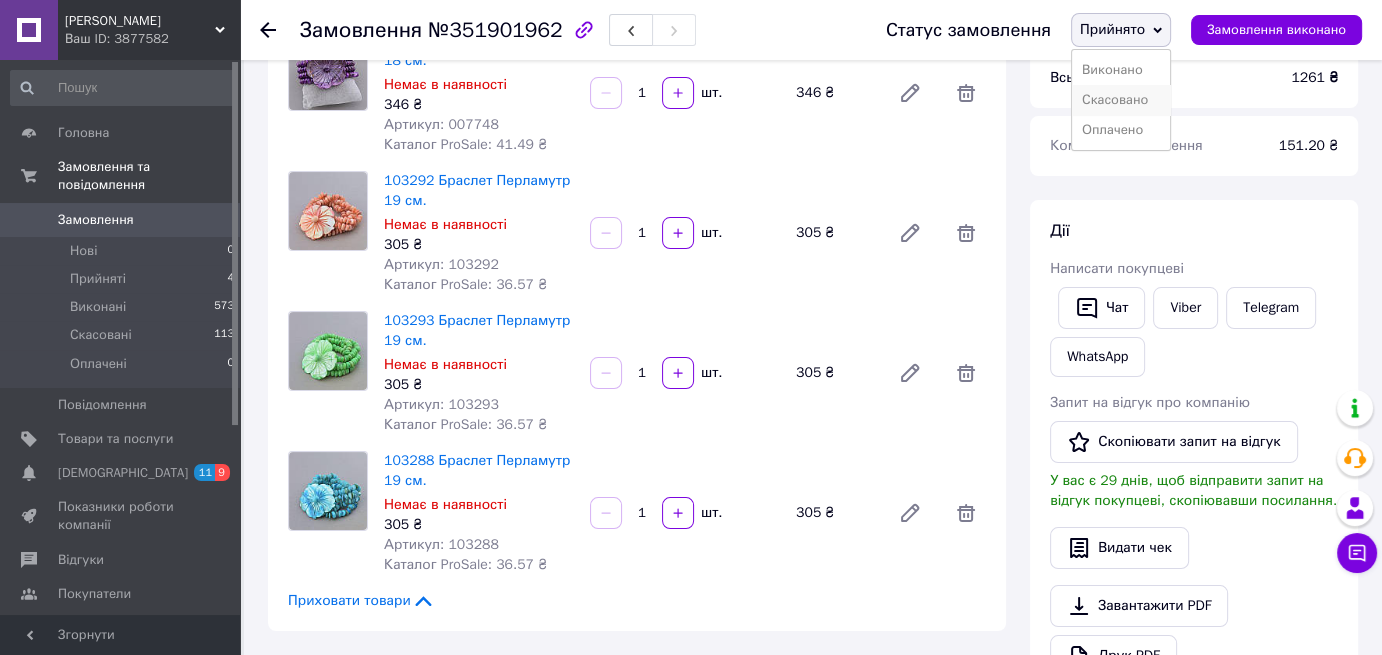 click on "Скасовано" at bounding box center (1121, 100) 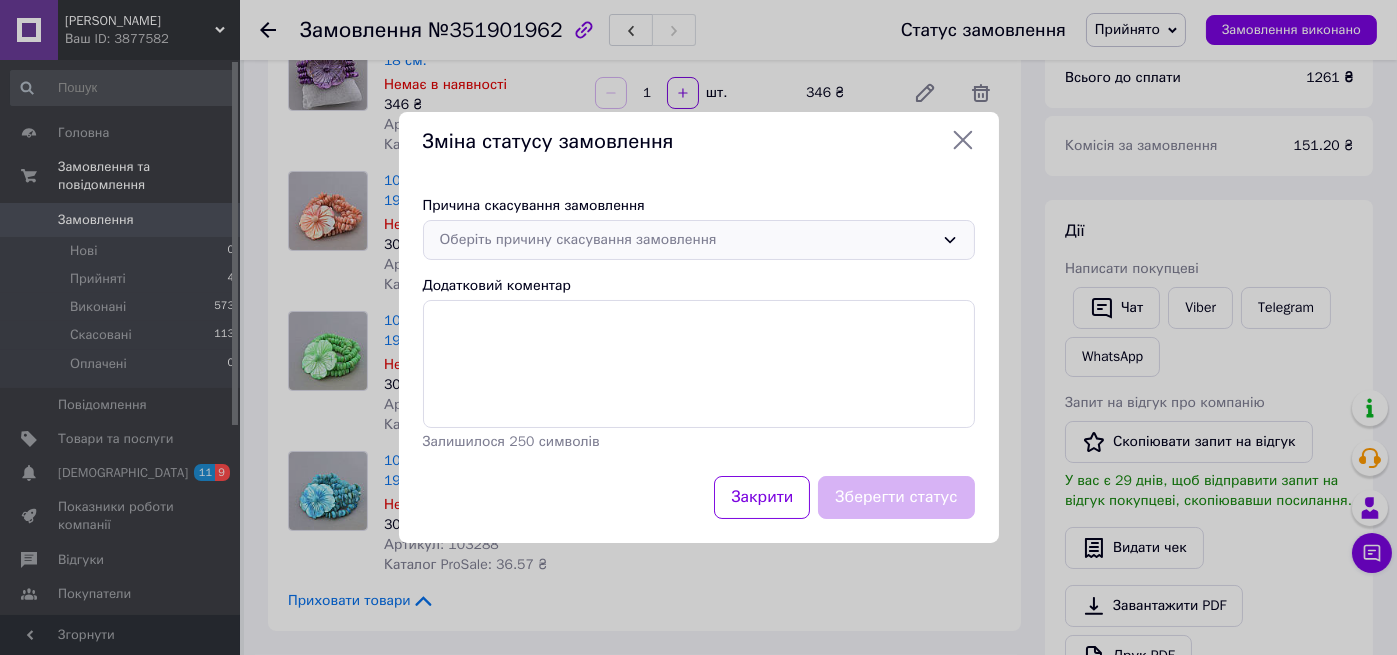 click on "Оберіть причину скасування замовлення" at bounding box center [687, 240] 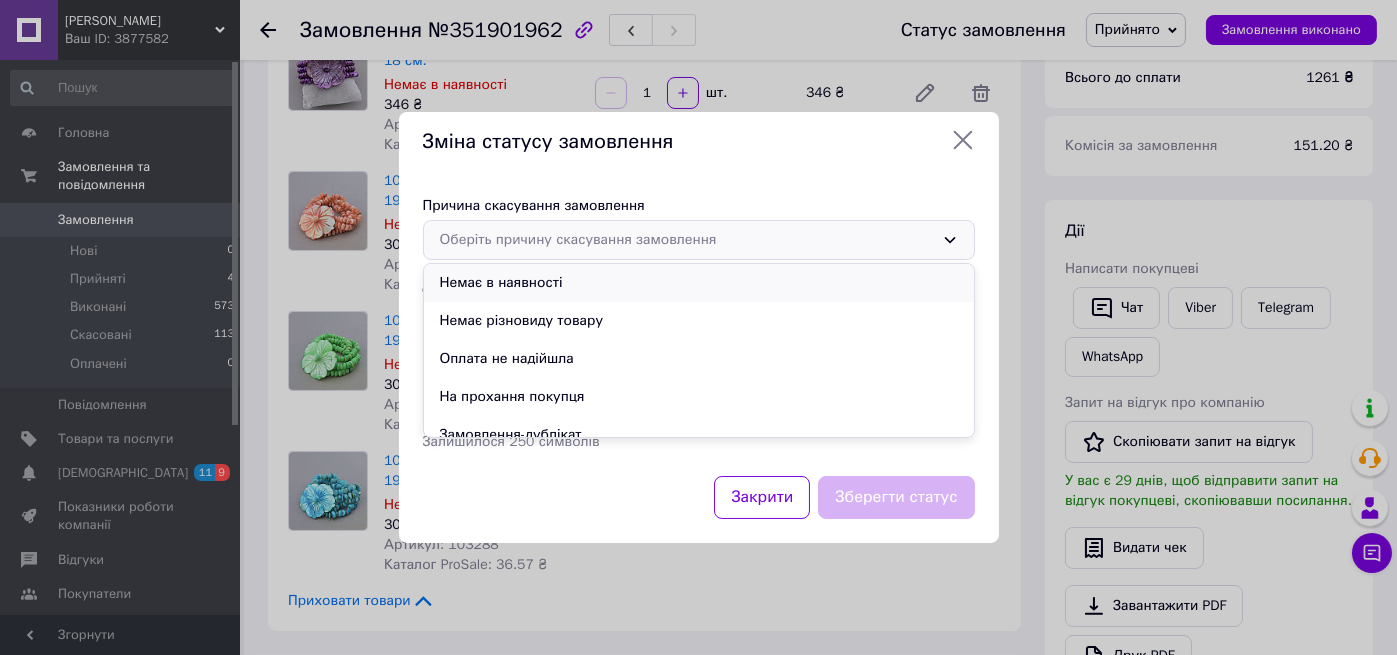 click on "Немає в наявності" at bounding box center [699, 283] 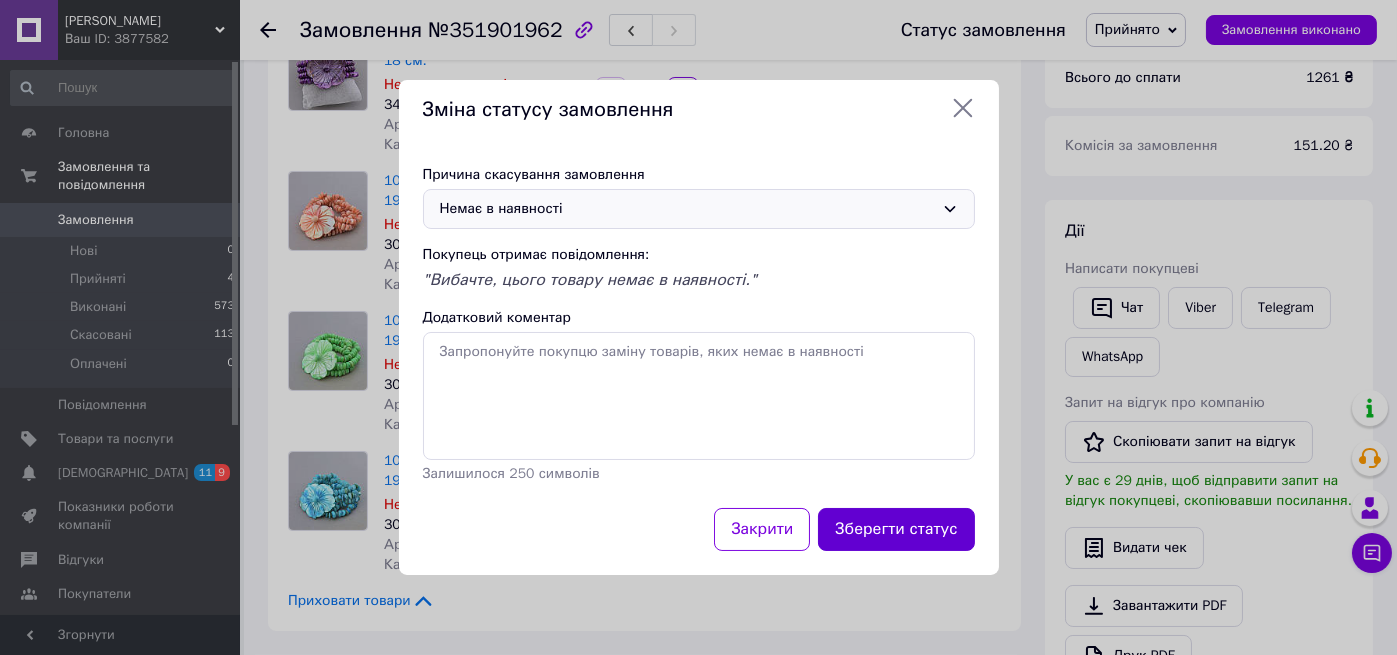click on "Зберегти статус" at bounding box center [896, 529] 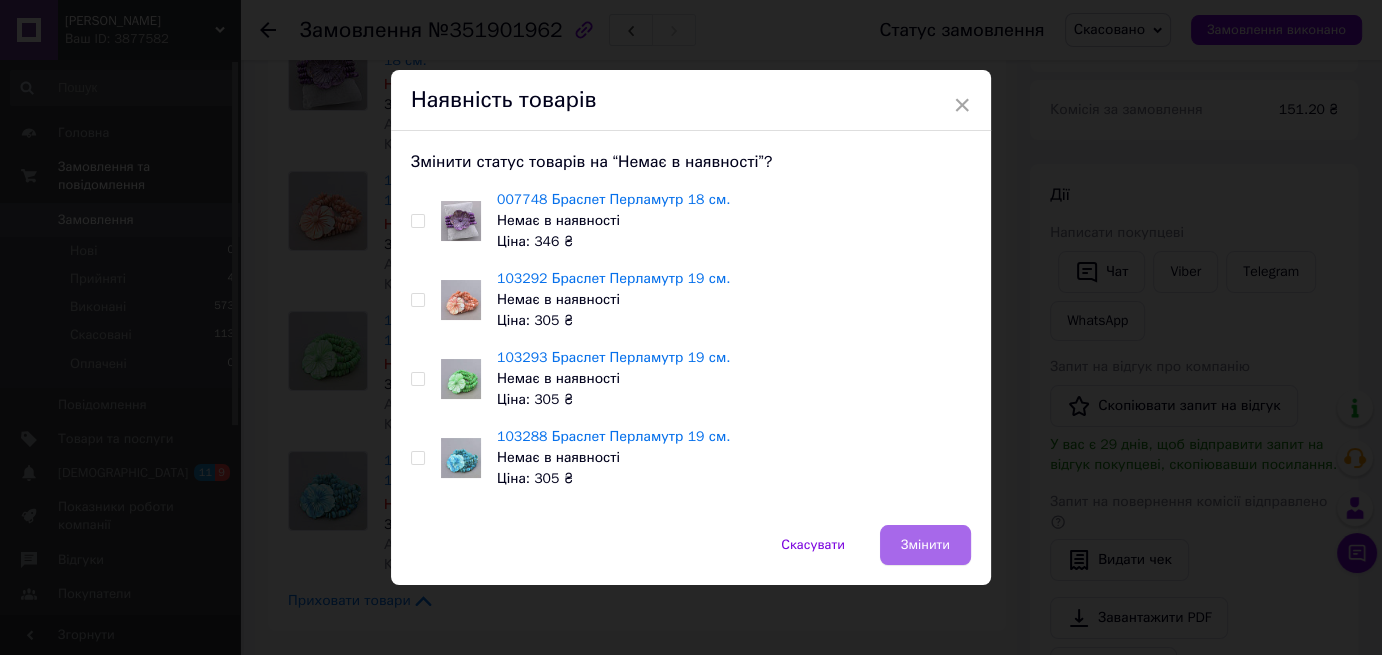 click on "Змінити" at bounding box center (925, 545) 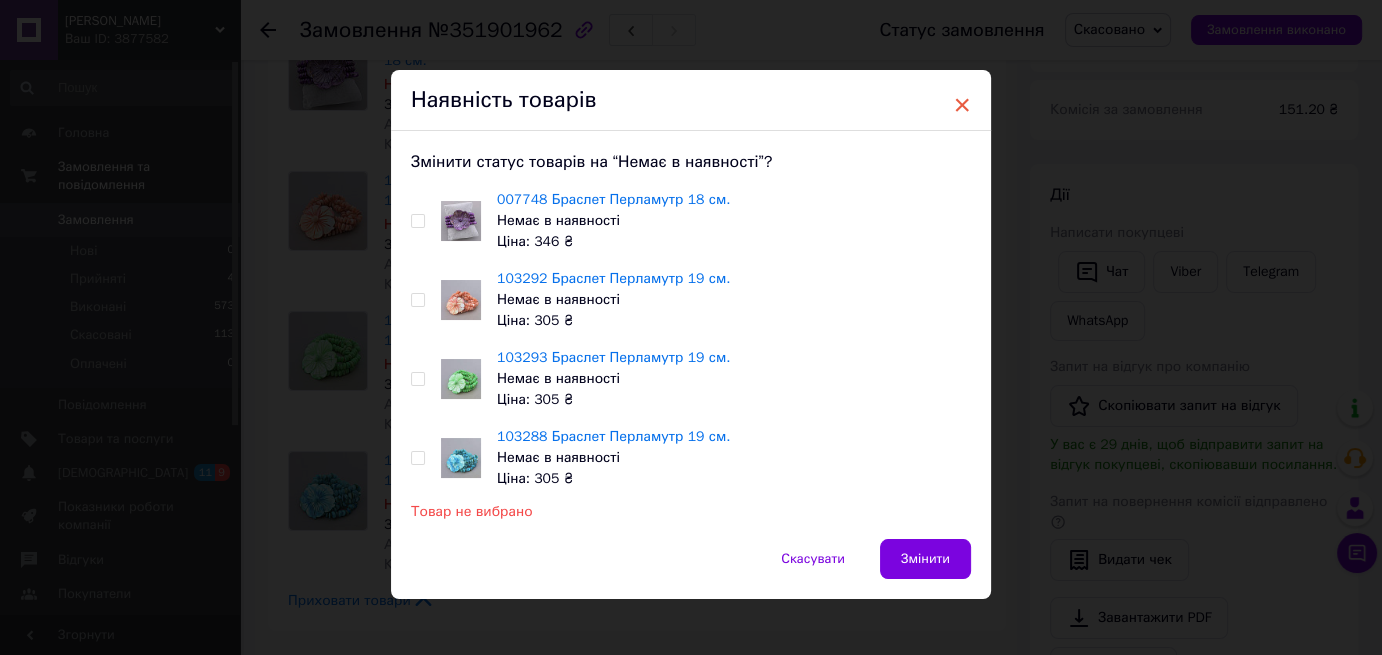 click on "×" at bounding box center (962, 105) 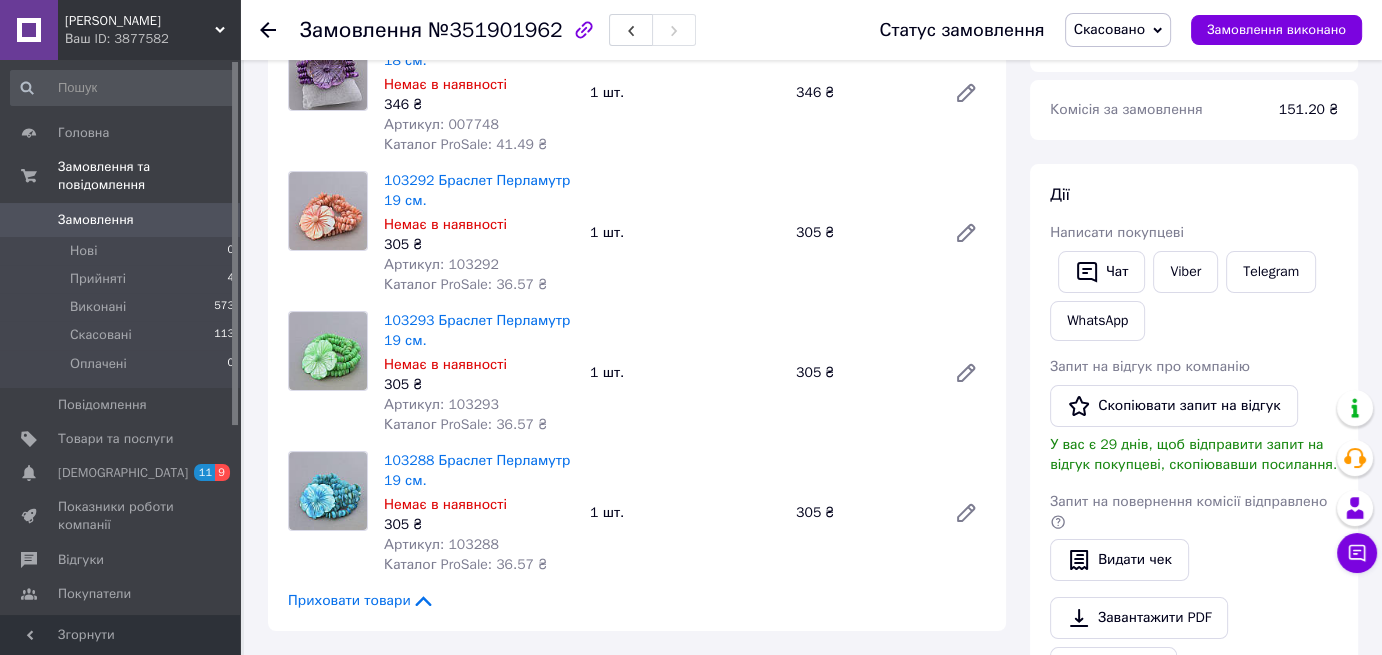 scroll, scrollTop: 0, scrollLeft: 0, axis: both 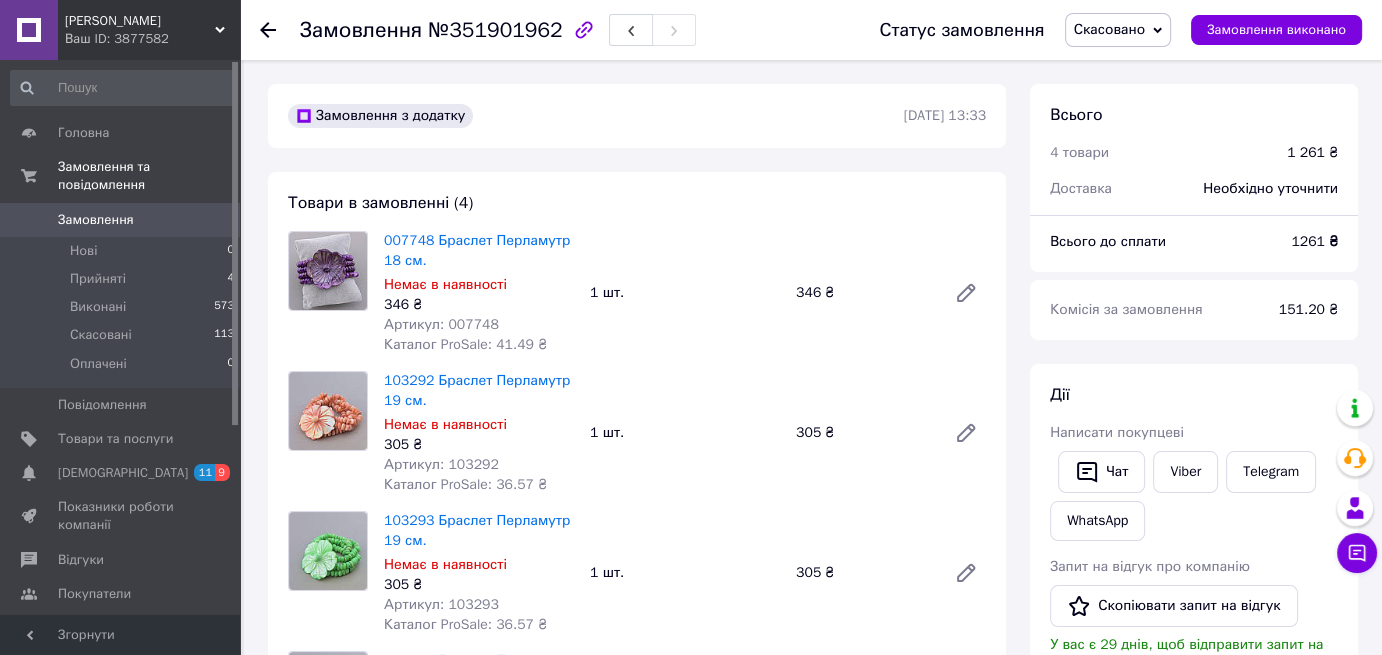click on "Замовлення" at bounding box center [96, 220] 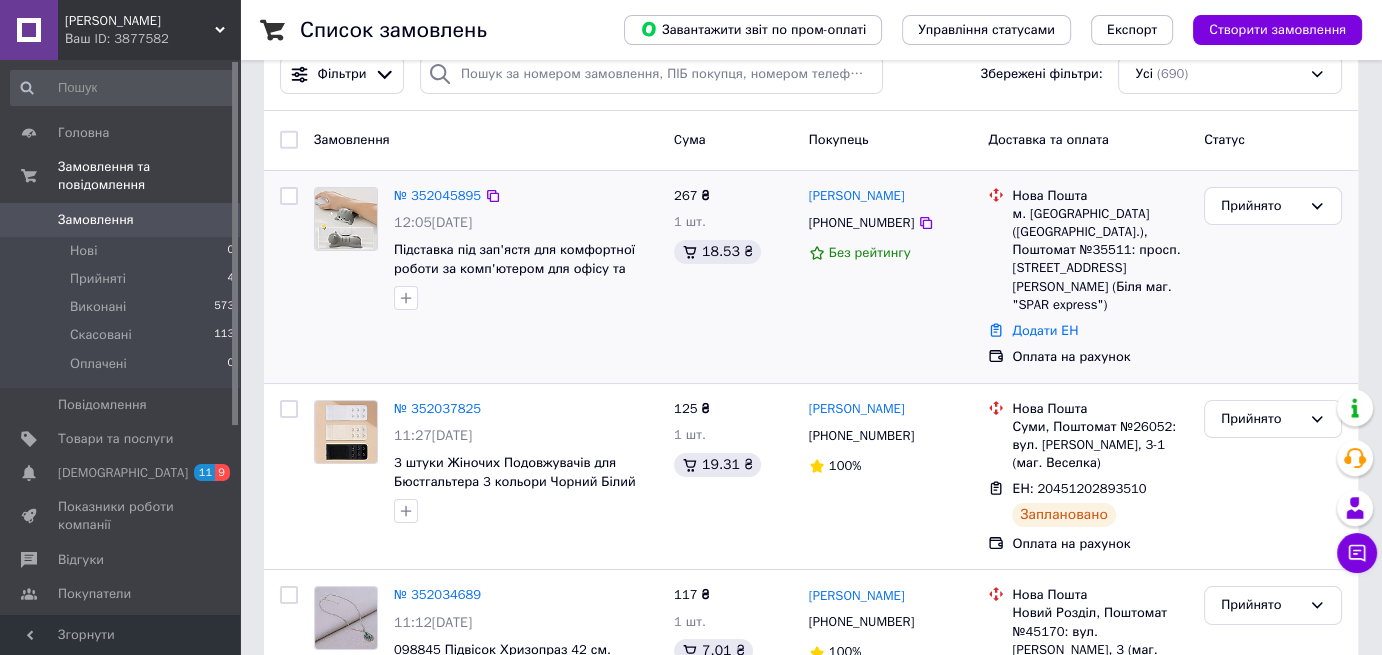 scroll, scrollTop: 100, scrollLeft: 0, axis: vertical 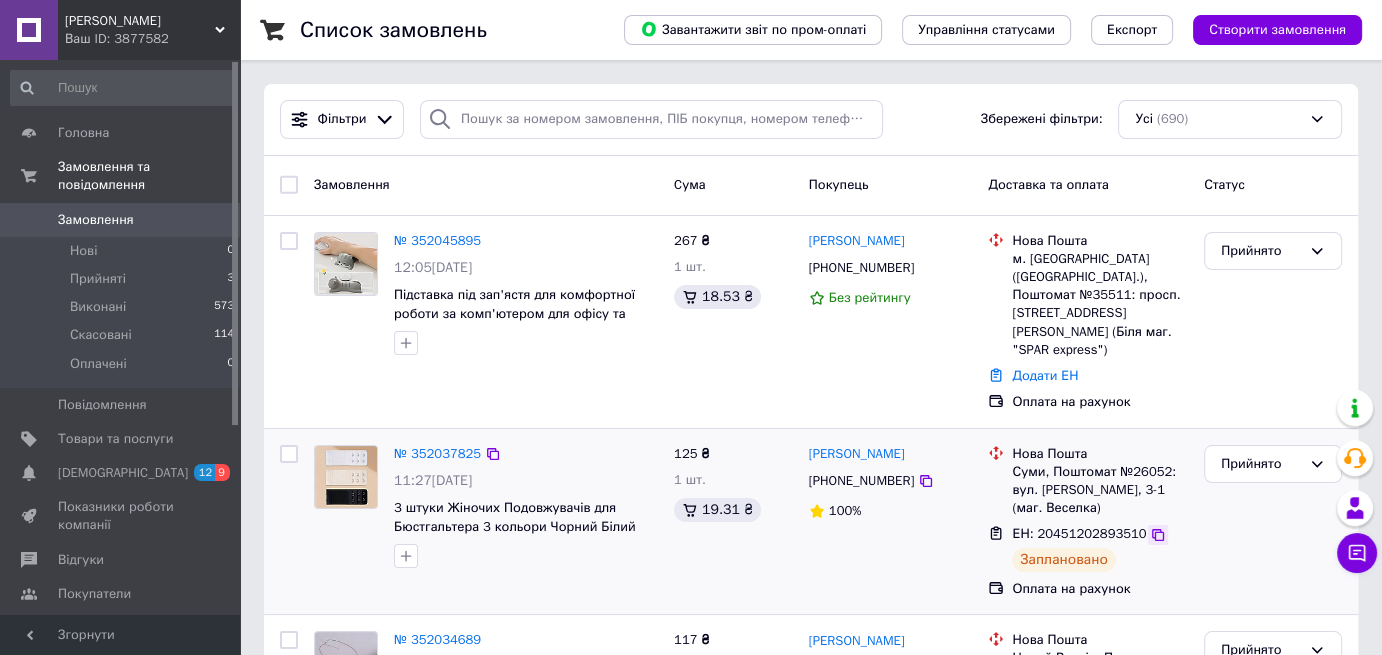 click 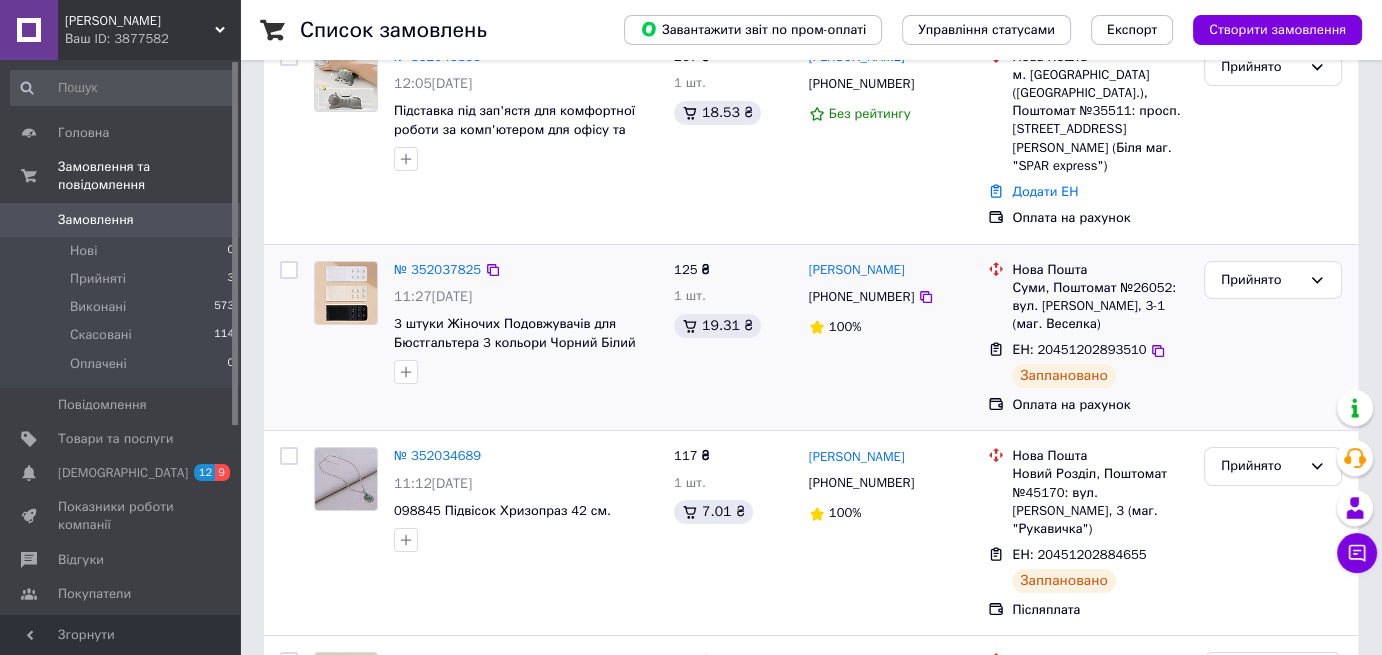 scroll, scrollTop: 200, scrollLeft: 0, axis: vertical 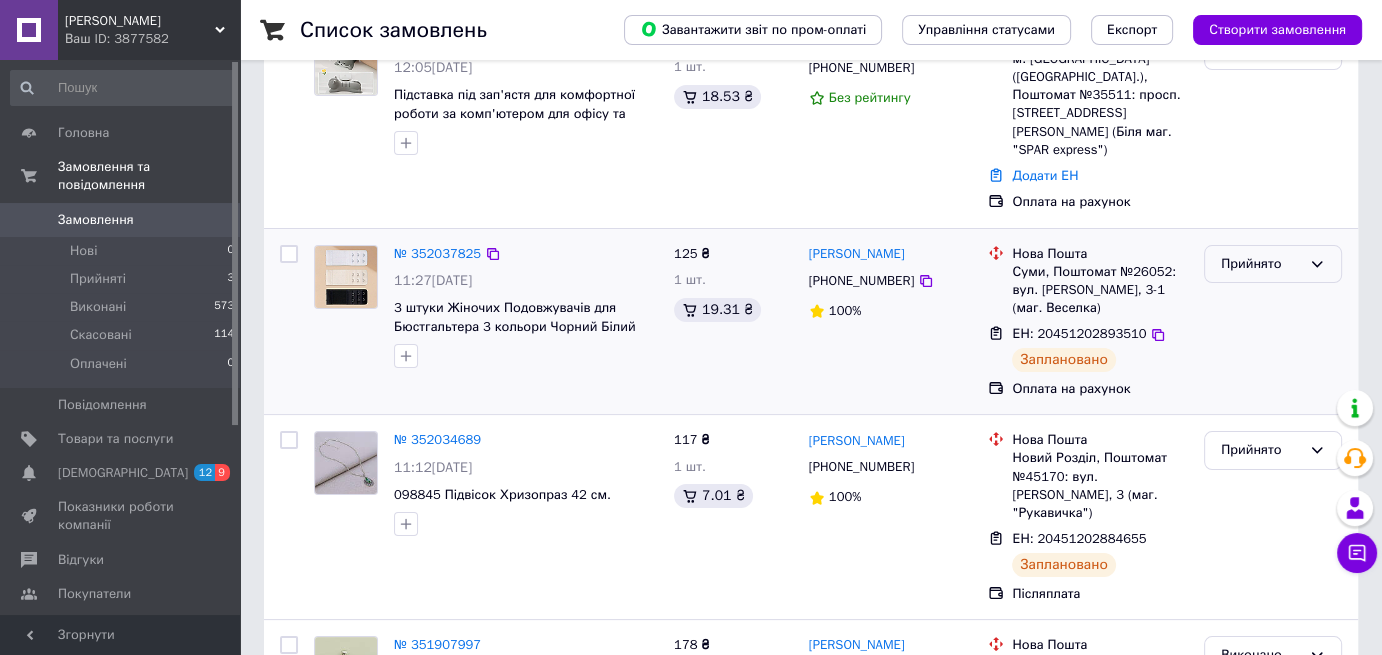 click on "Прийнято" at bounding box center (1261, 264) 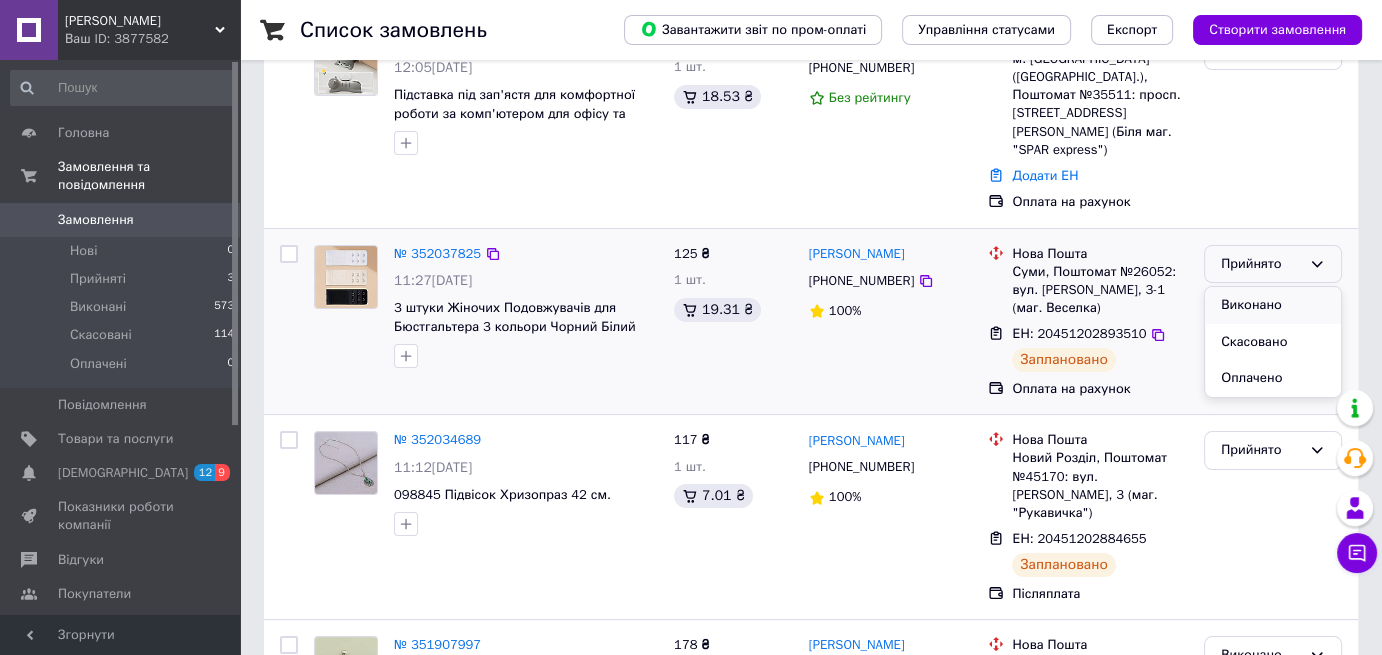 click on "Виконано" at bounding box center (1273, 305) 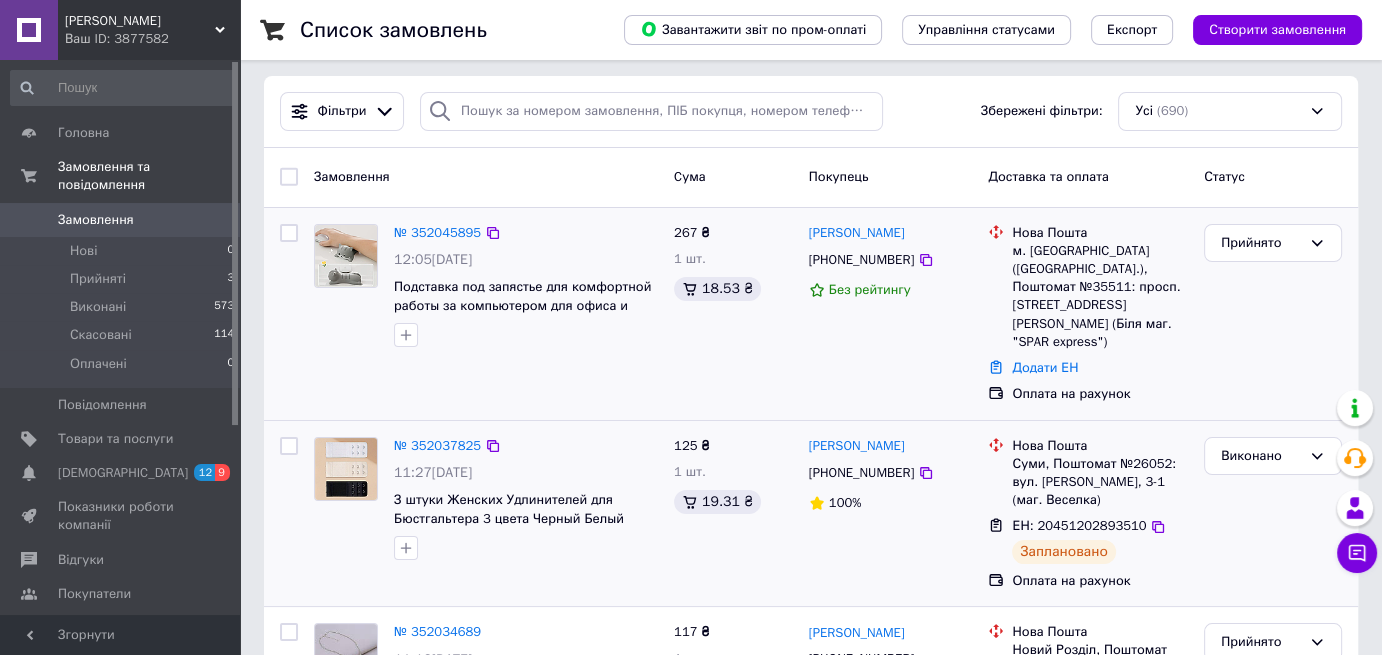 scroll, scrollTop: 0, scrollLeft: 0, axis: both 